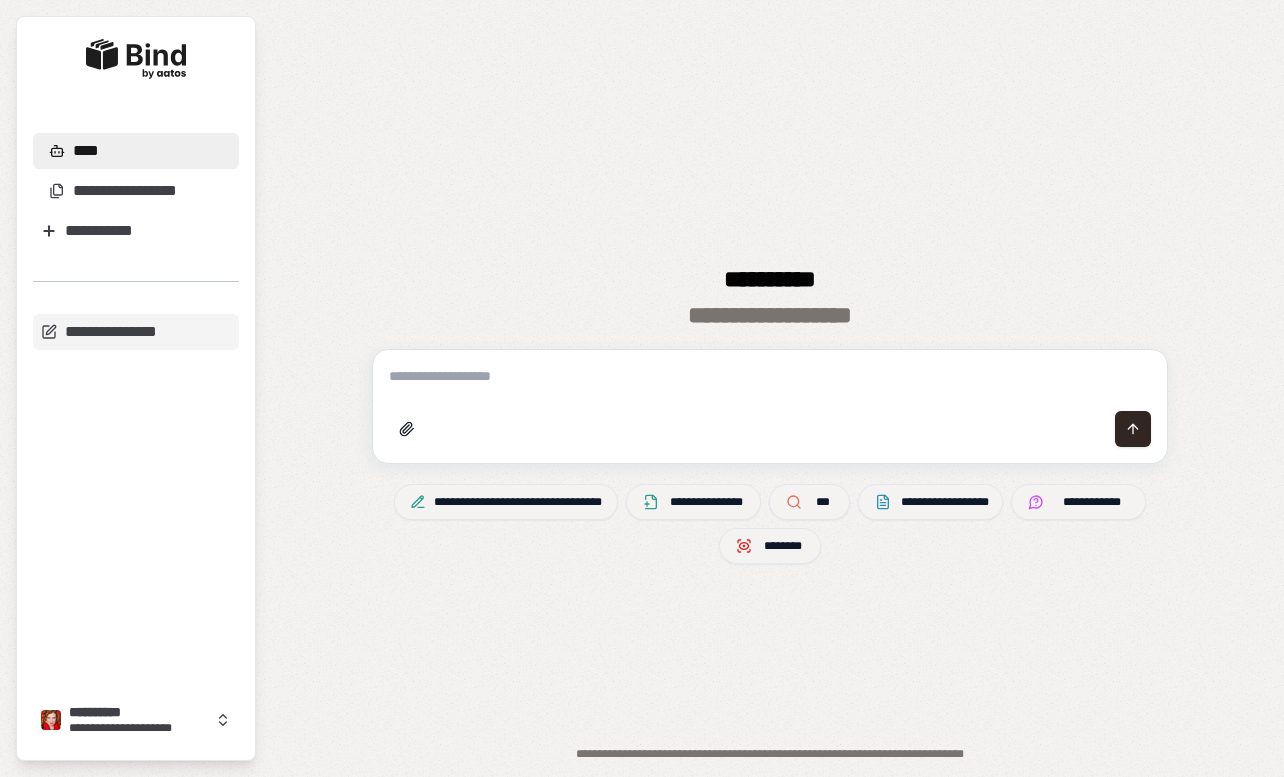 scroll, scrollTop: 0, scrollLeft: 0, axis: both 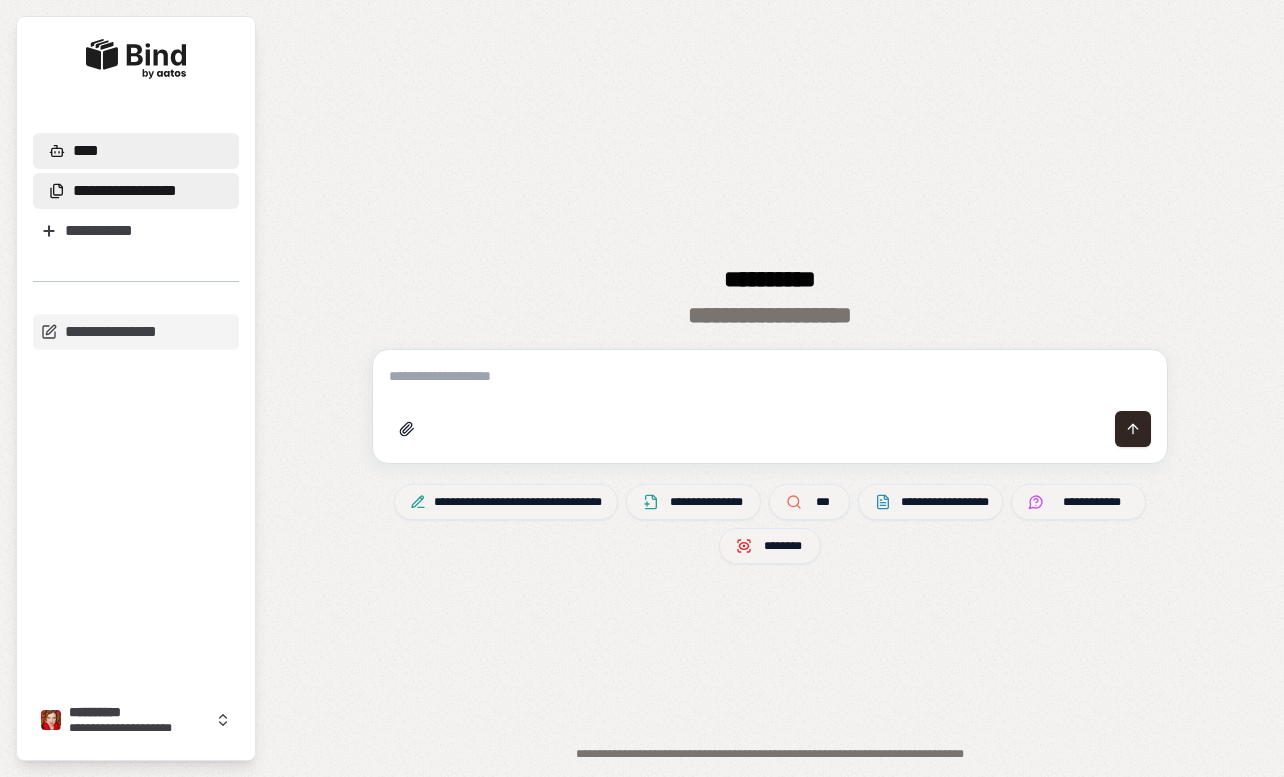 click on "**********" at bounding box center [116, 191] 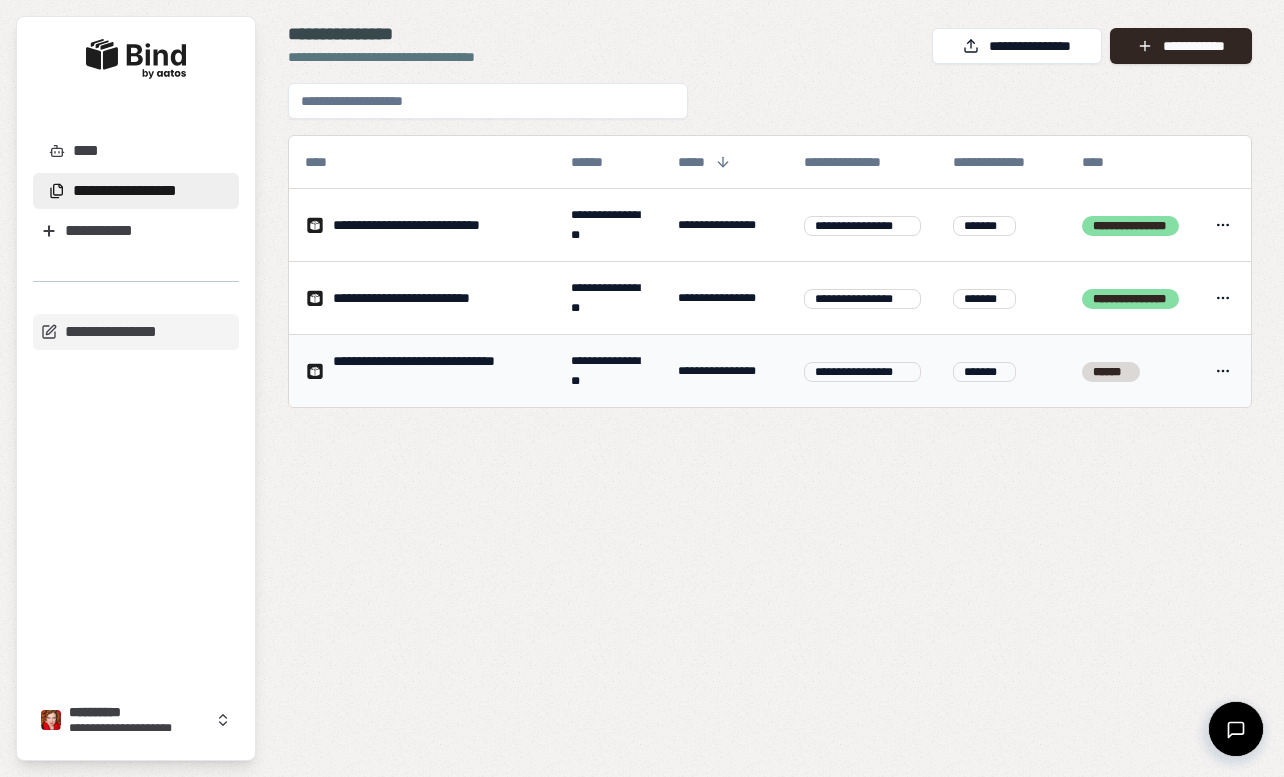 click on "**********" at bounding box center (436, 371) 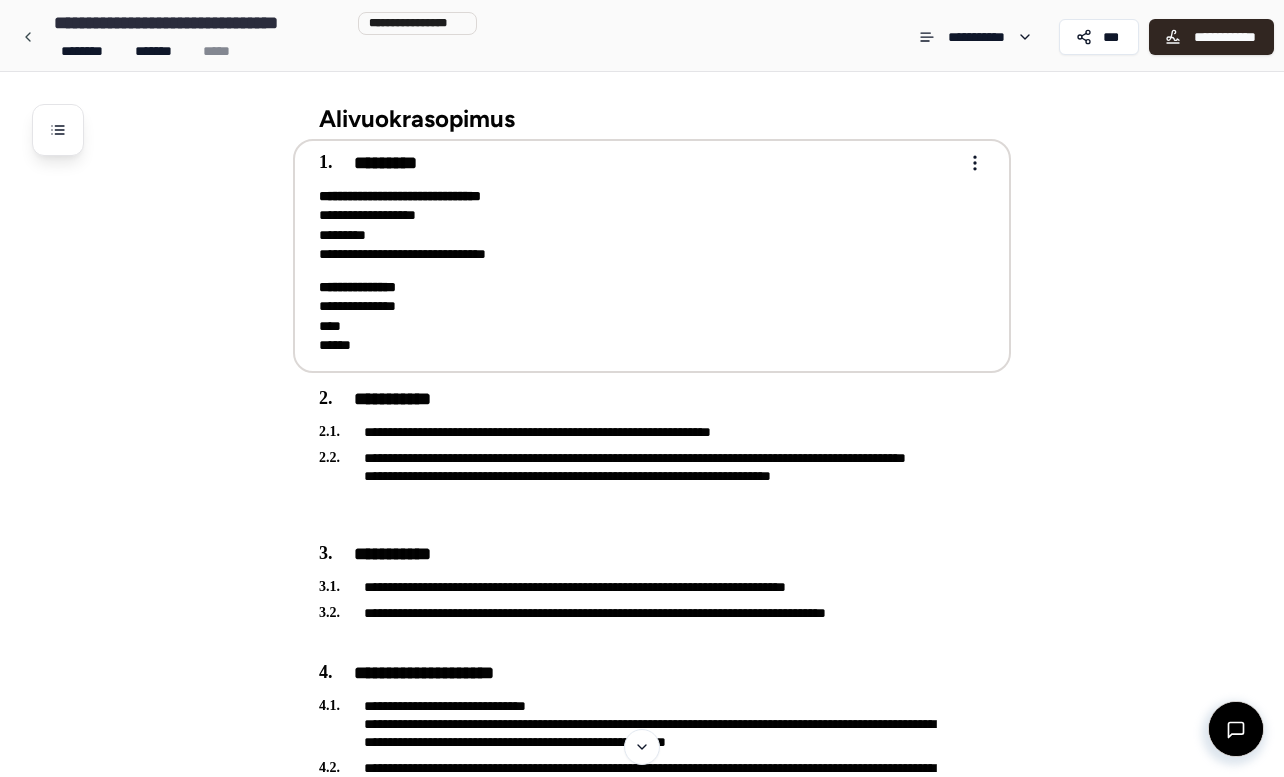 click on "**********" at bounding box center (638, 316) 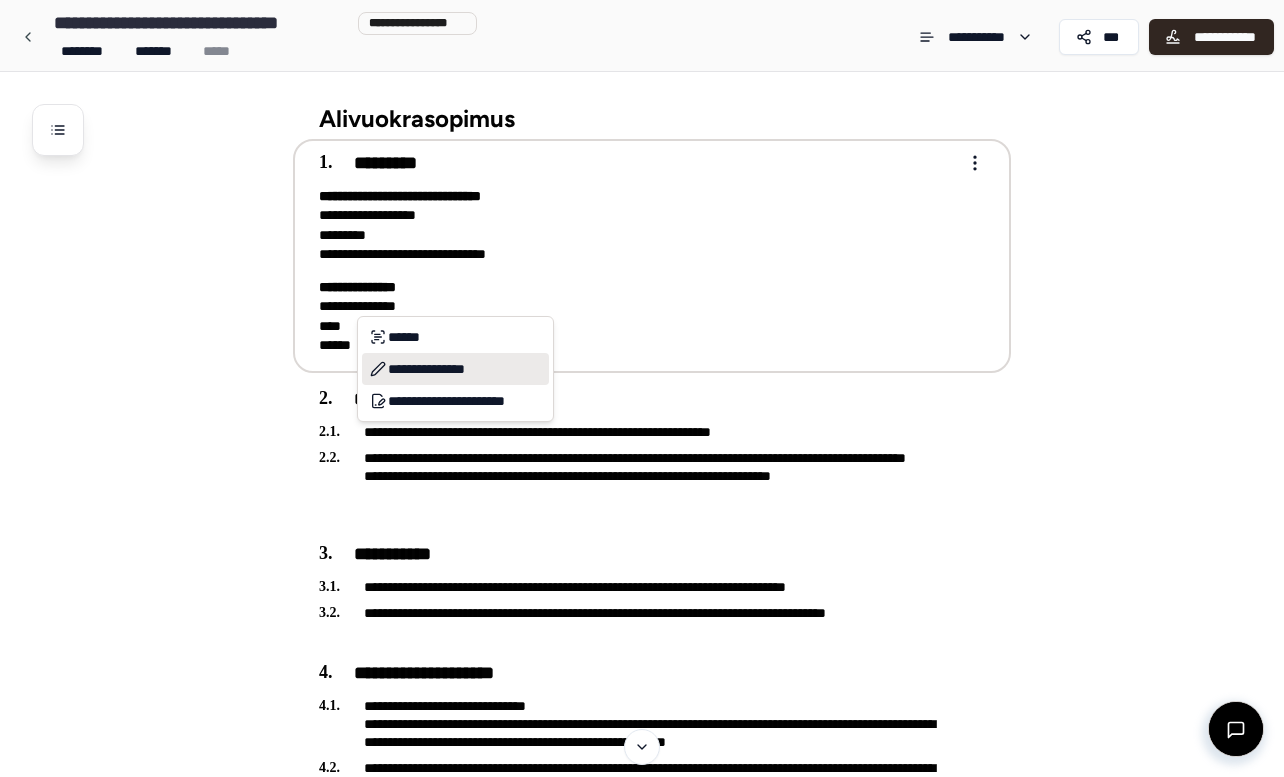 click on "**********" at bounding box center [455, 369] 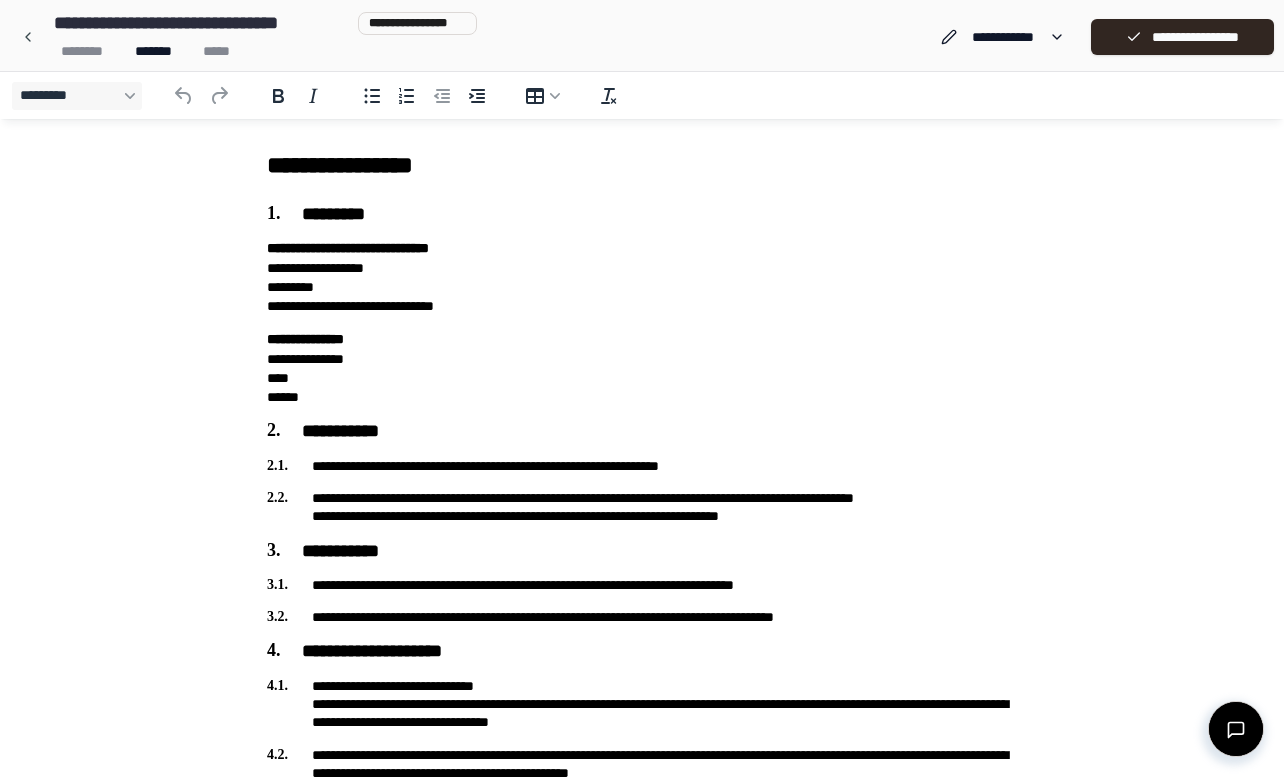 scroll, scrollTop: 0, scrollLeft: 0, axis: both 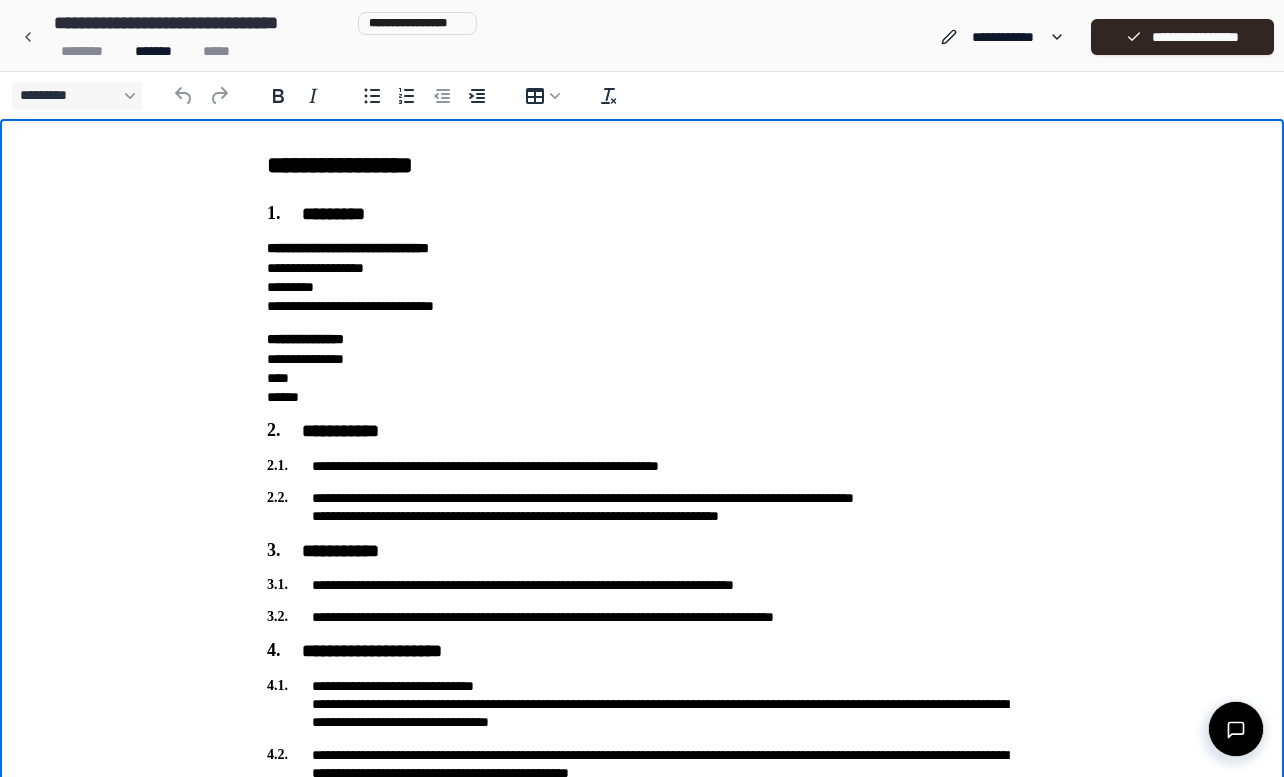 click on "**********" at bounding box center (642, 368) 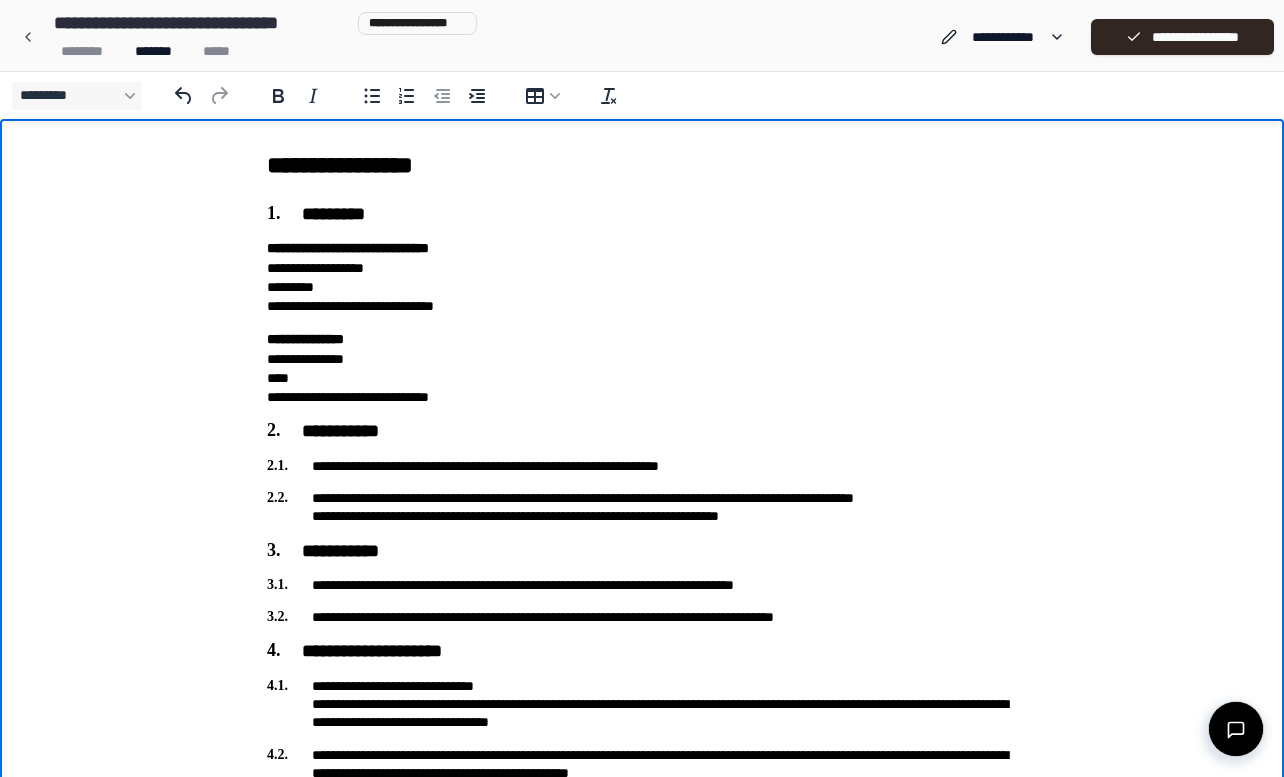 click on "**********" at bounding box center [642, 368] 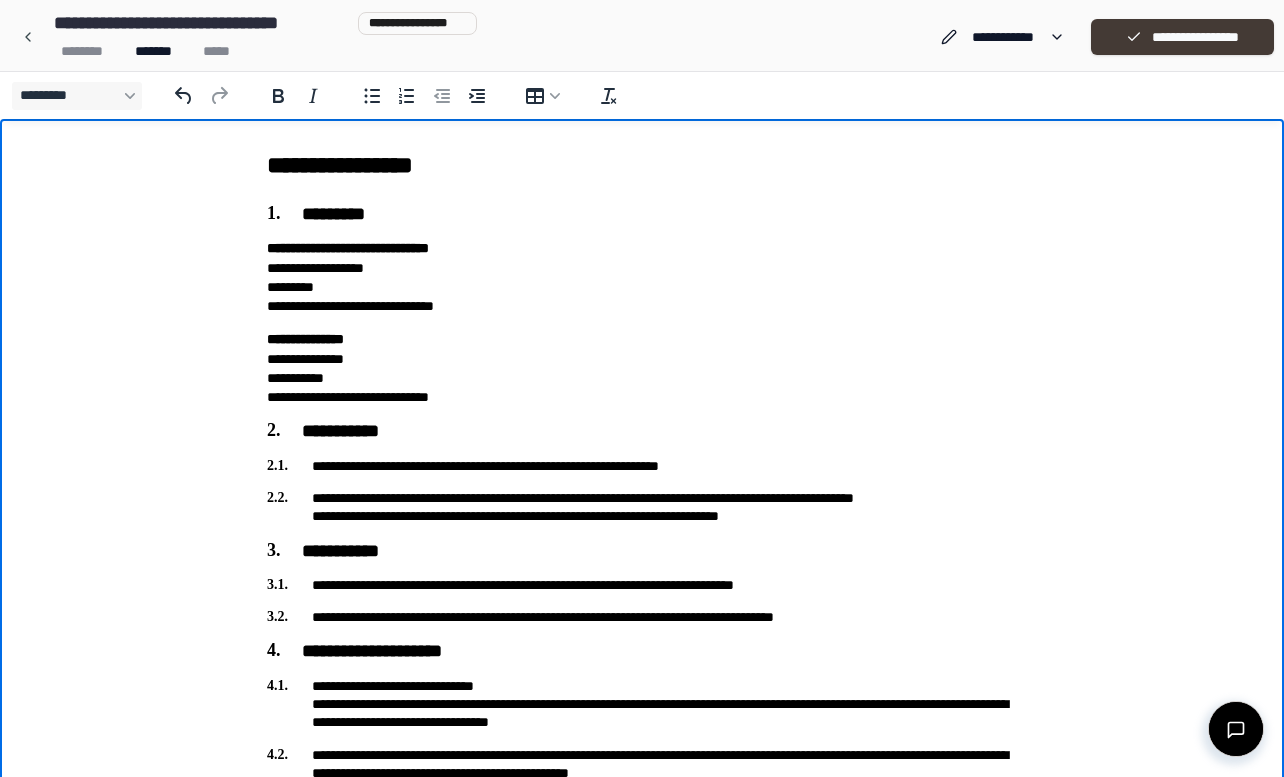 click on "**********" at bounding box center [1182, 37] 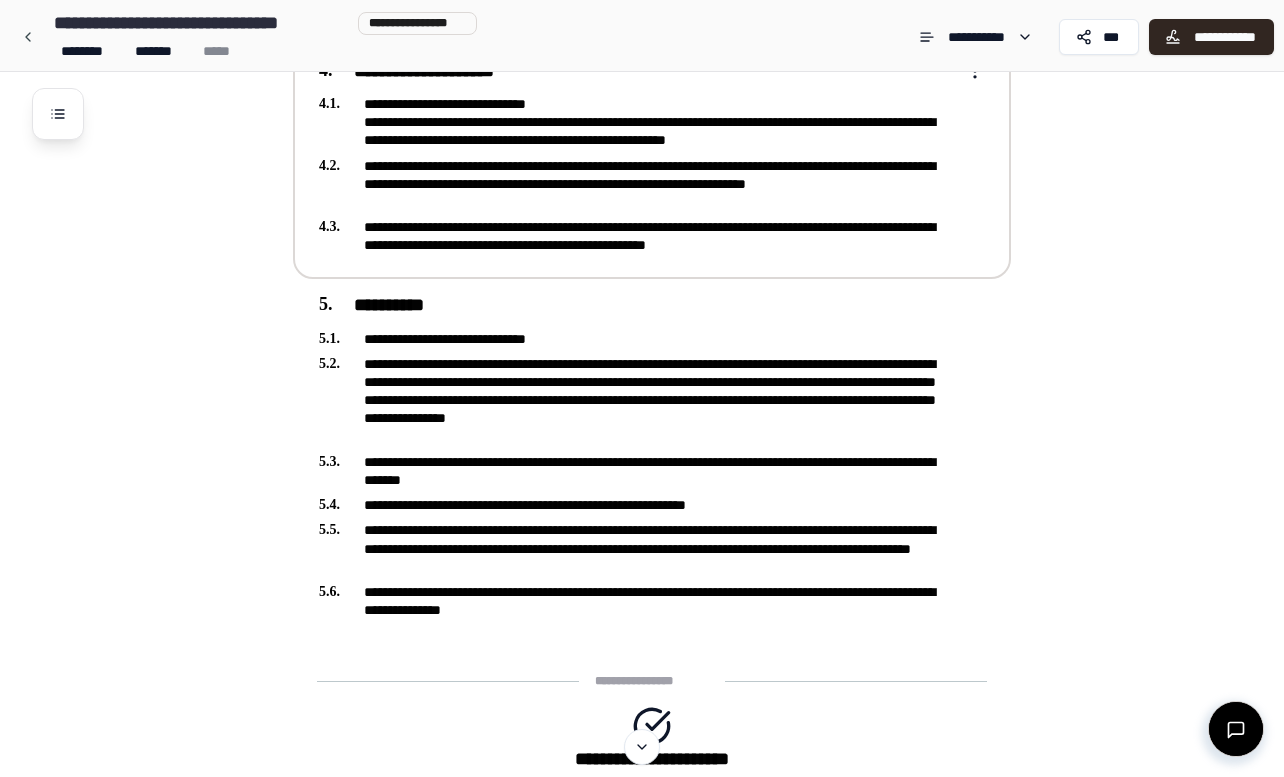 scroll, scrollTop: 767, scrollLeft: 0, axis: vertical 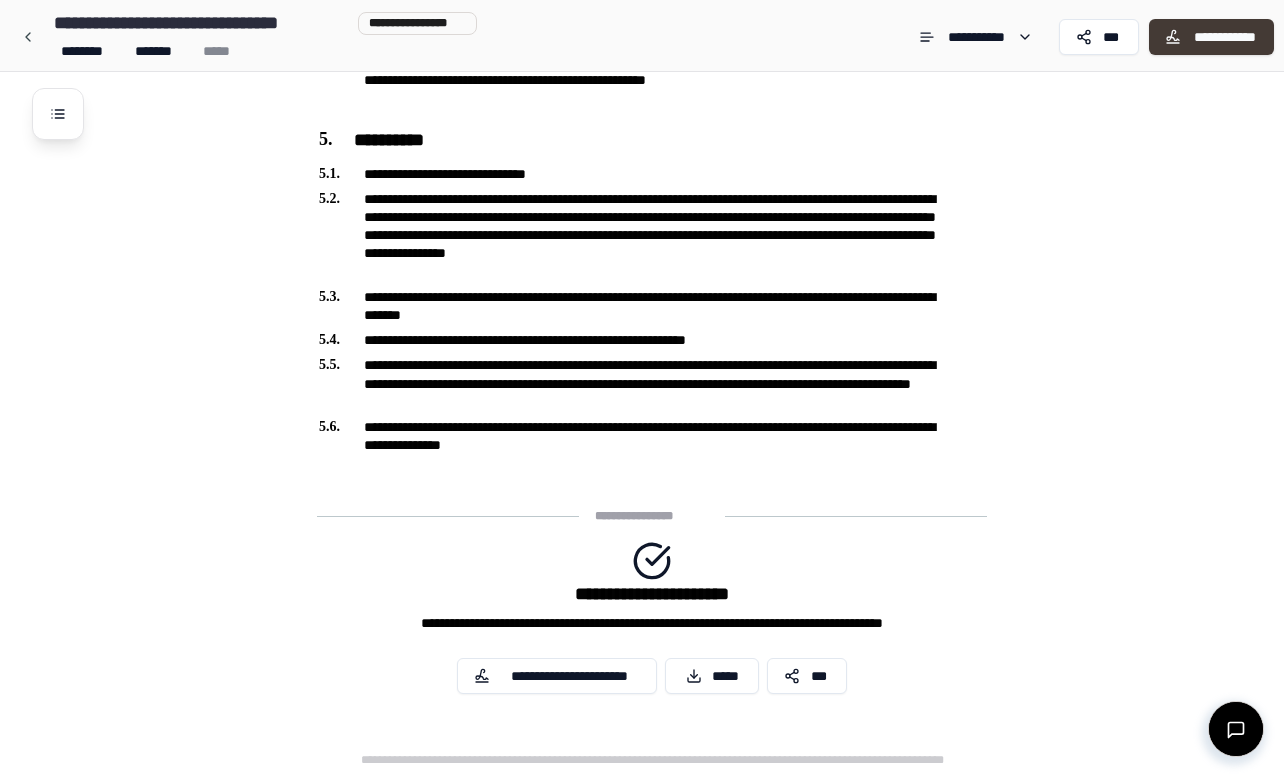 click on "**********" at bounding box center [1224, 37] 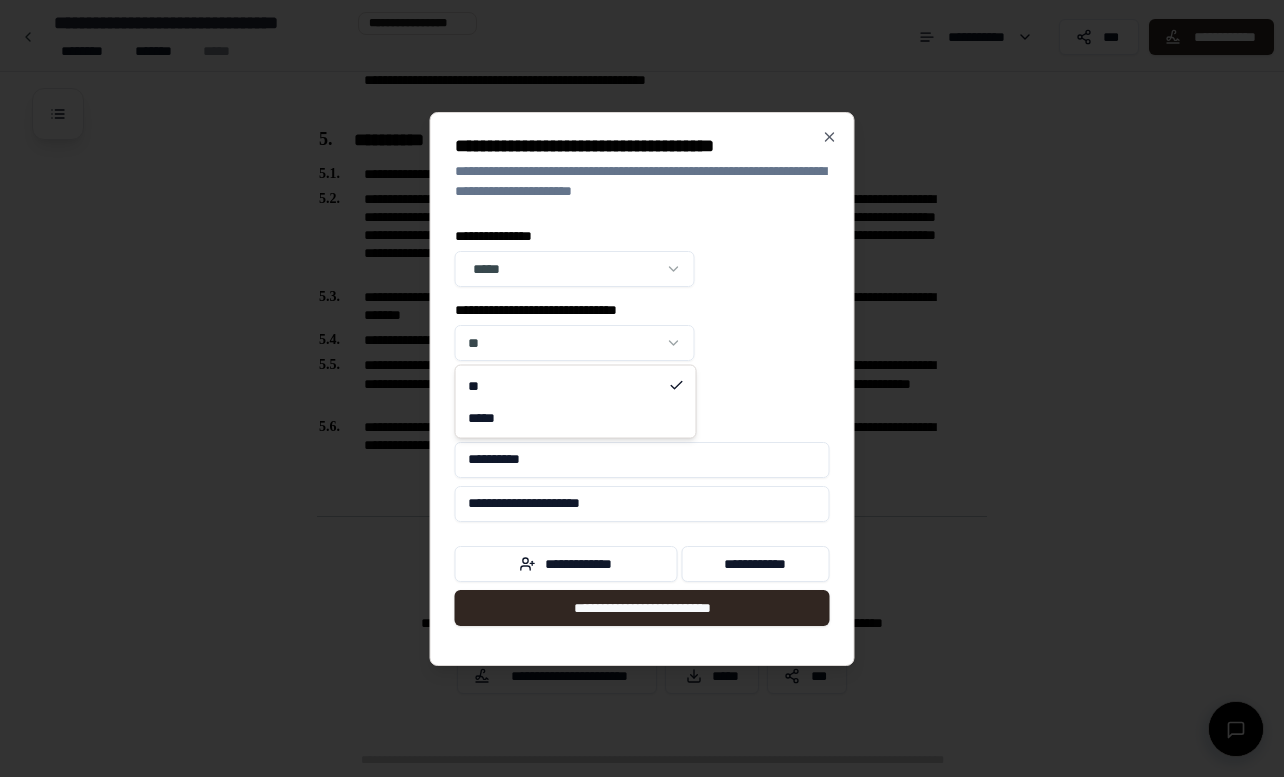 click on "**********" at bounding box center (642, 5) 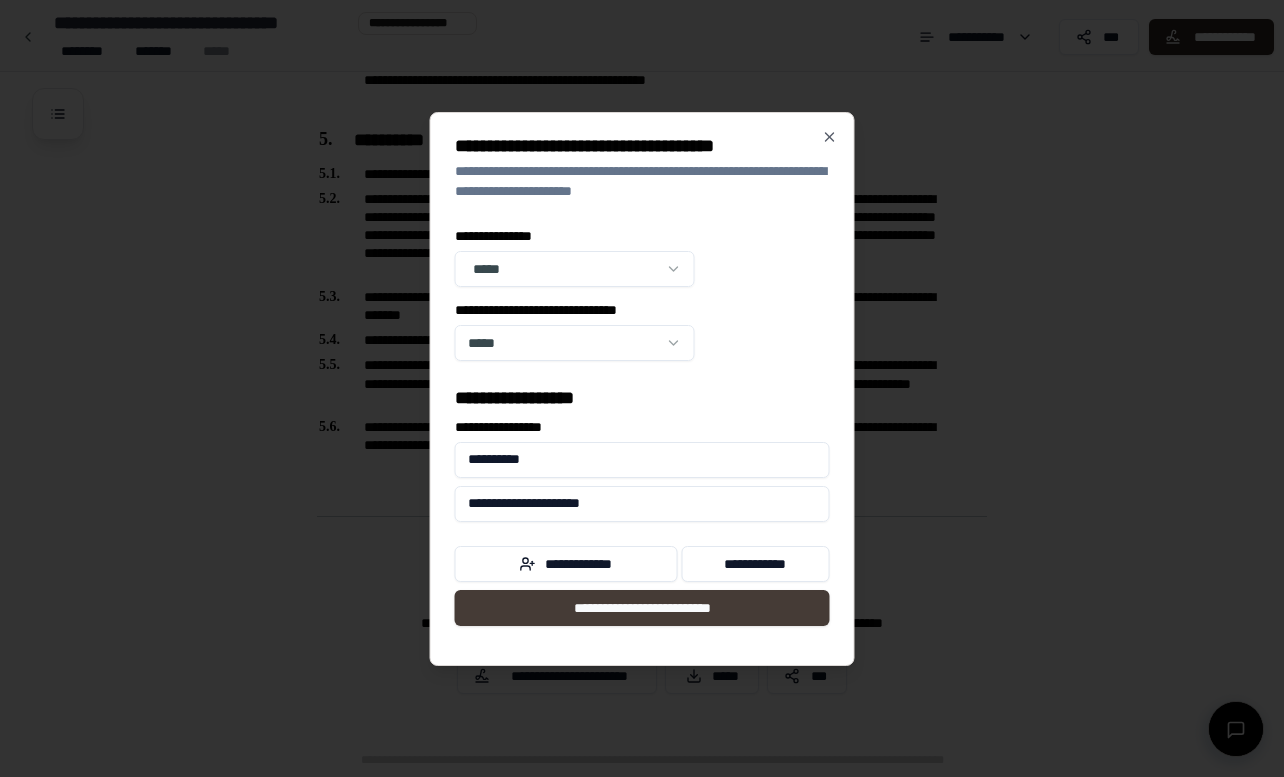 click on "**********" at bounding box center [642, 608] 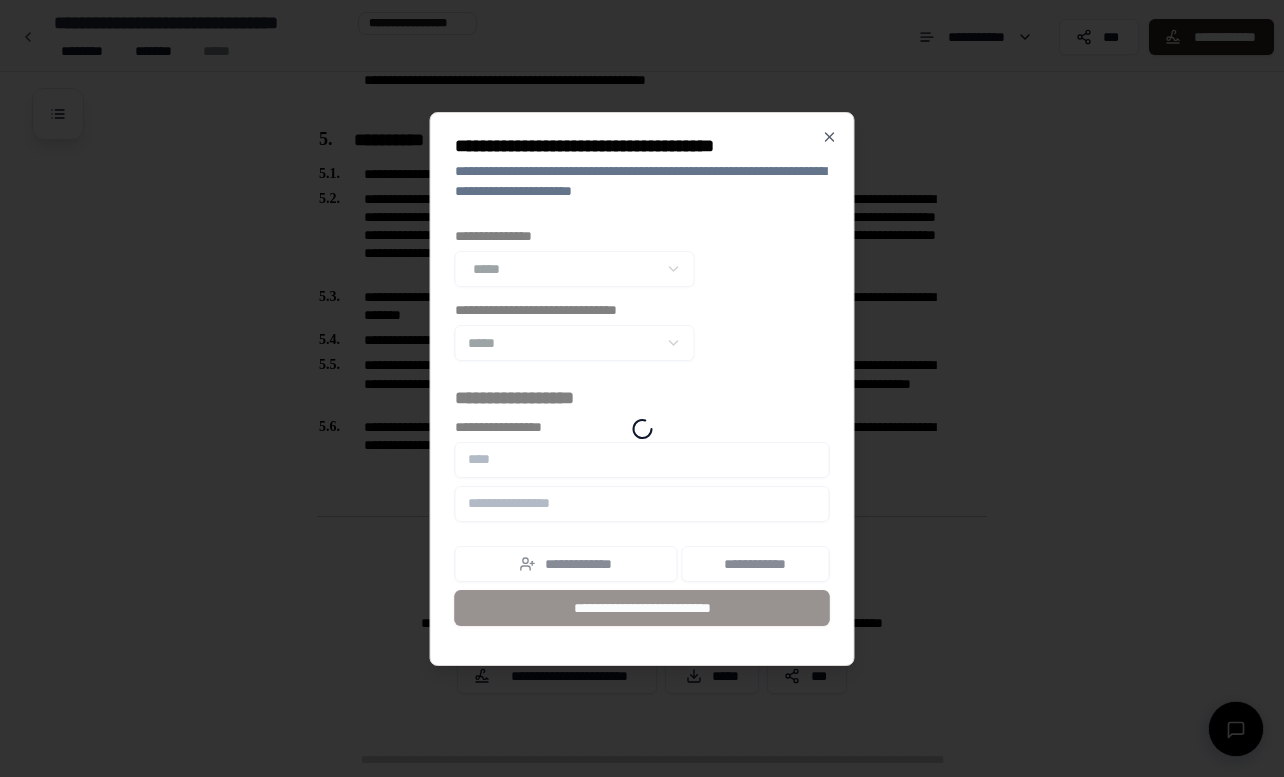 scroll, scrollTop: 1005, scrollLeft: 0, axis: vertical 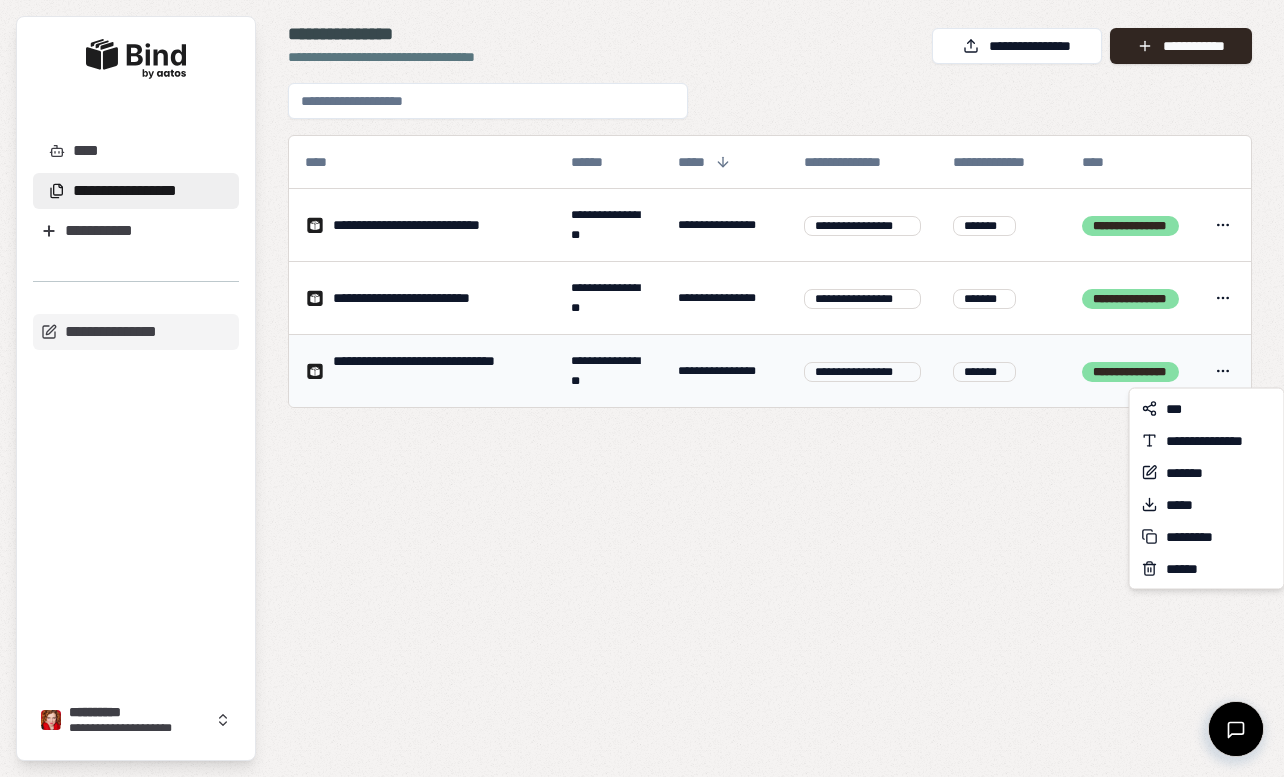 click on "**********" at bounding box center (642, 388) 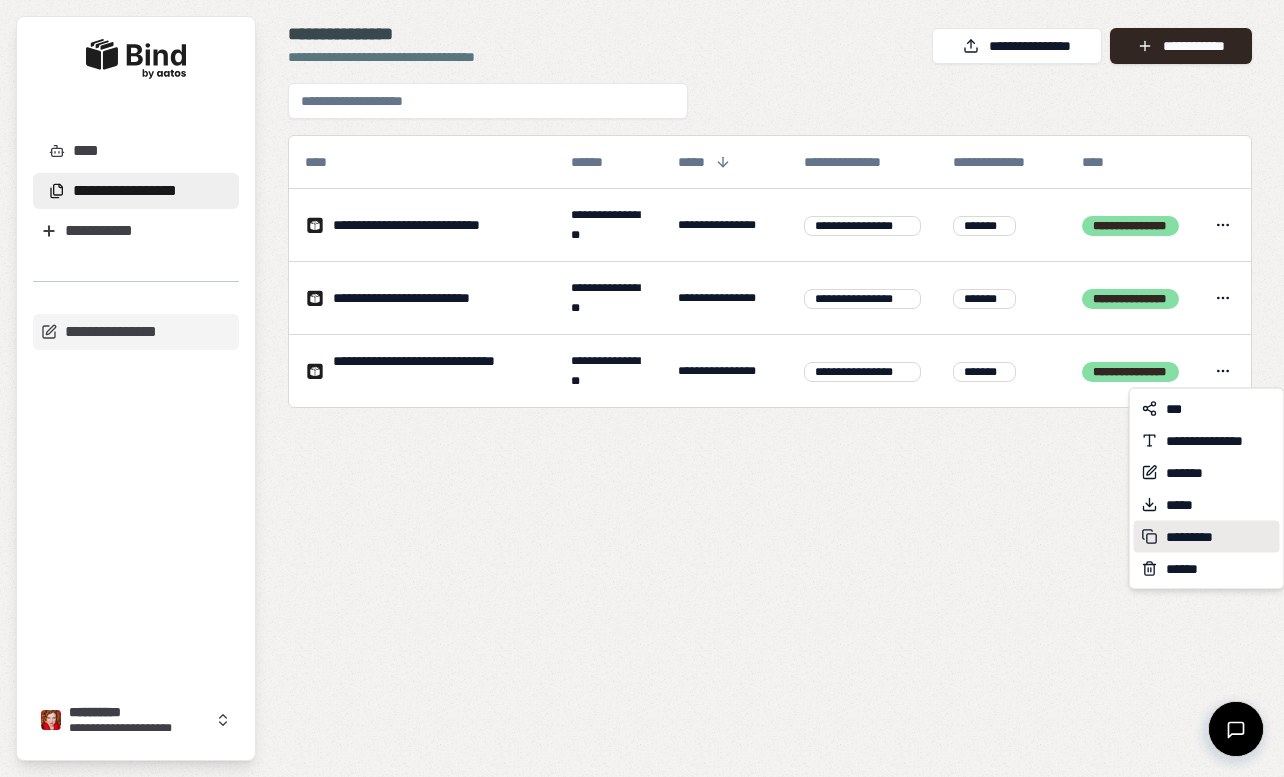 click on "*********" at bounding box center [1196, 537] 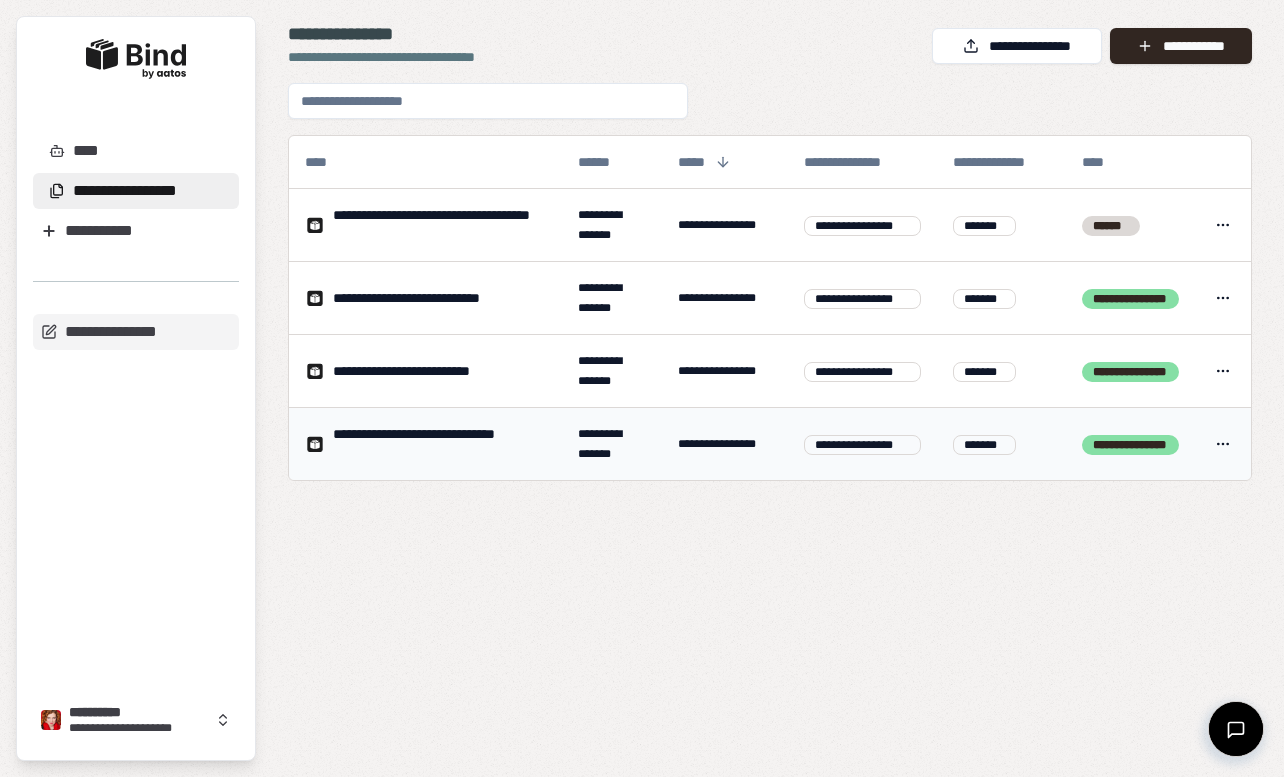 click on "**********" at bounding box center [642, 388] 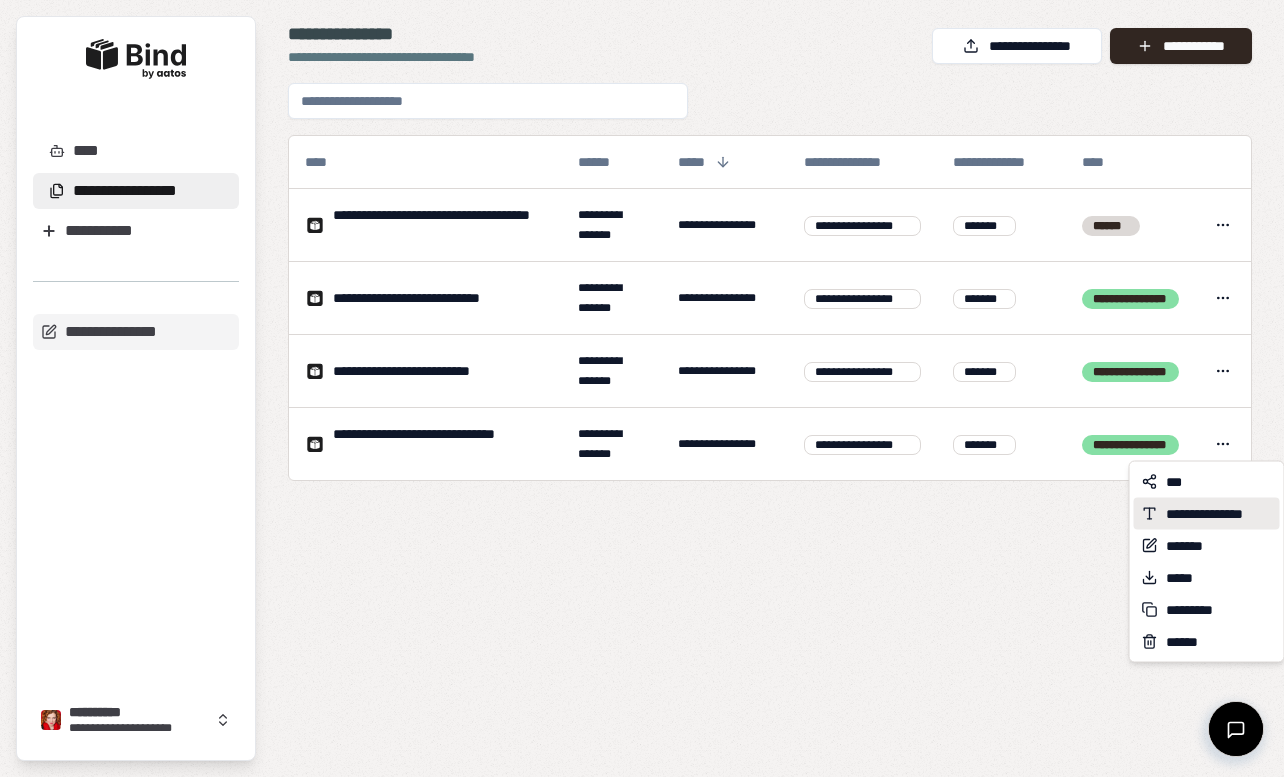 click on "**********" at bounding box center (1219, 514) 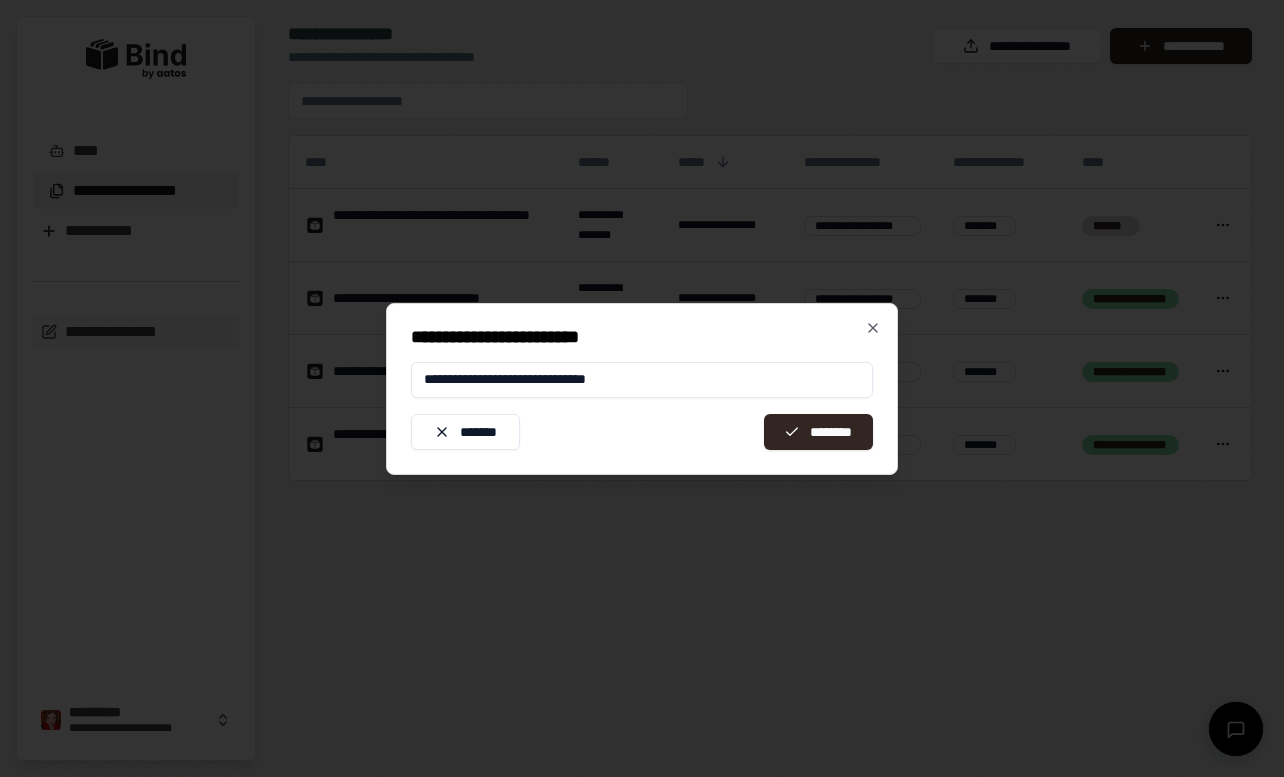 click on "**********" at bounding box center [642, 380] 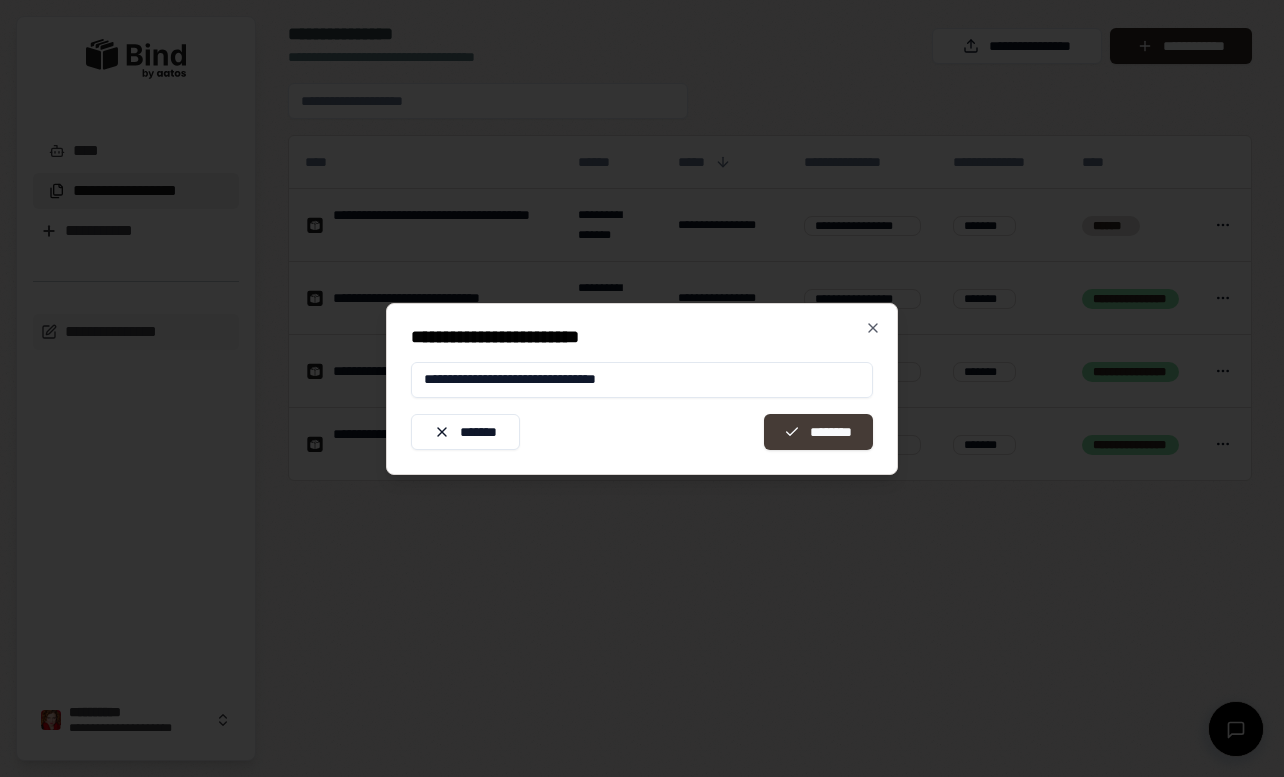 type on "**********" 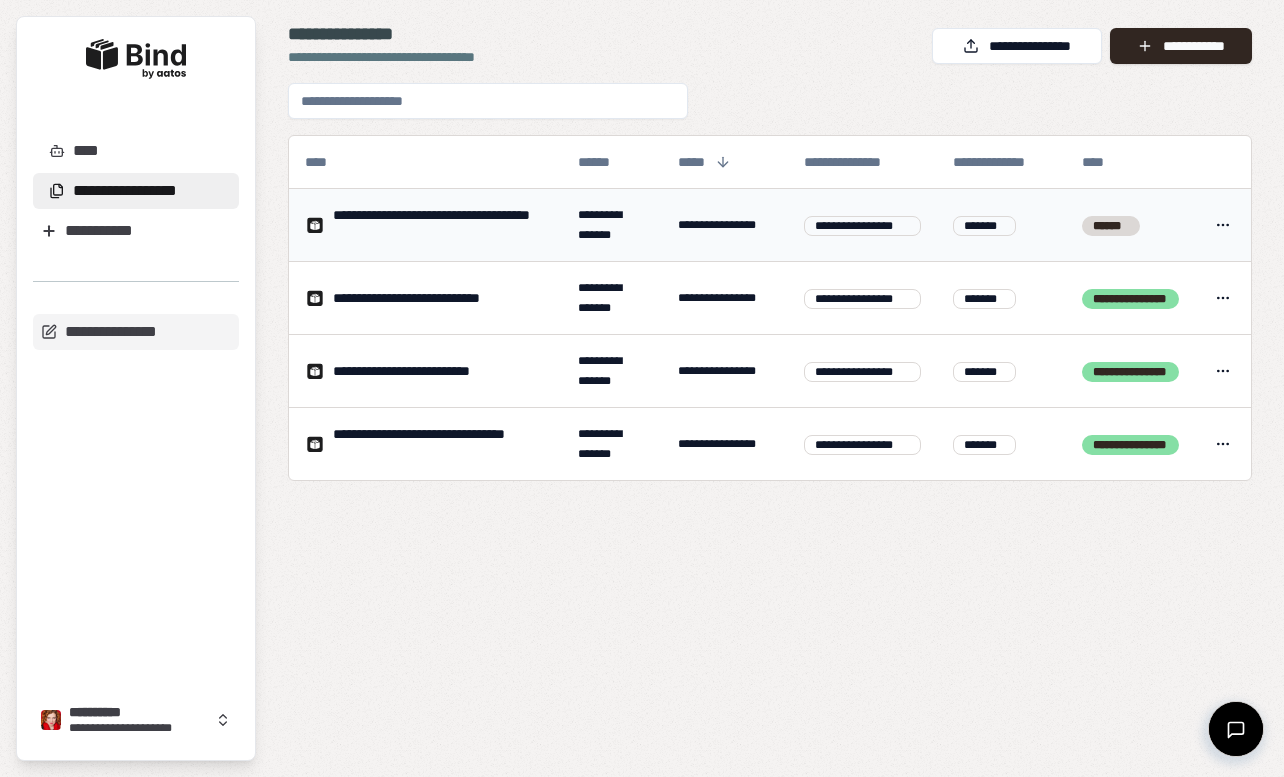 click on "**********" at bounding box center [439, 225] 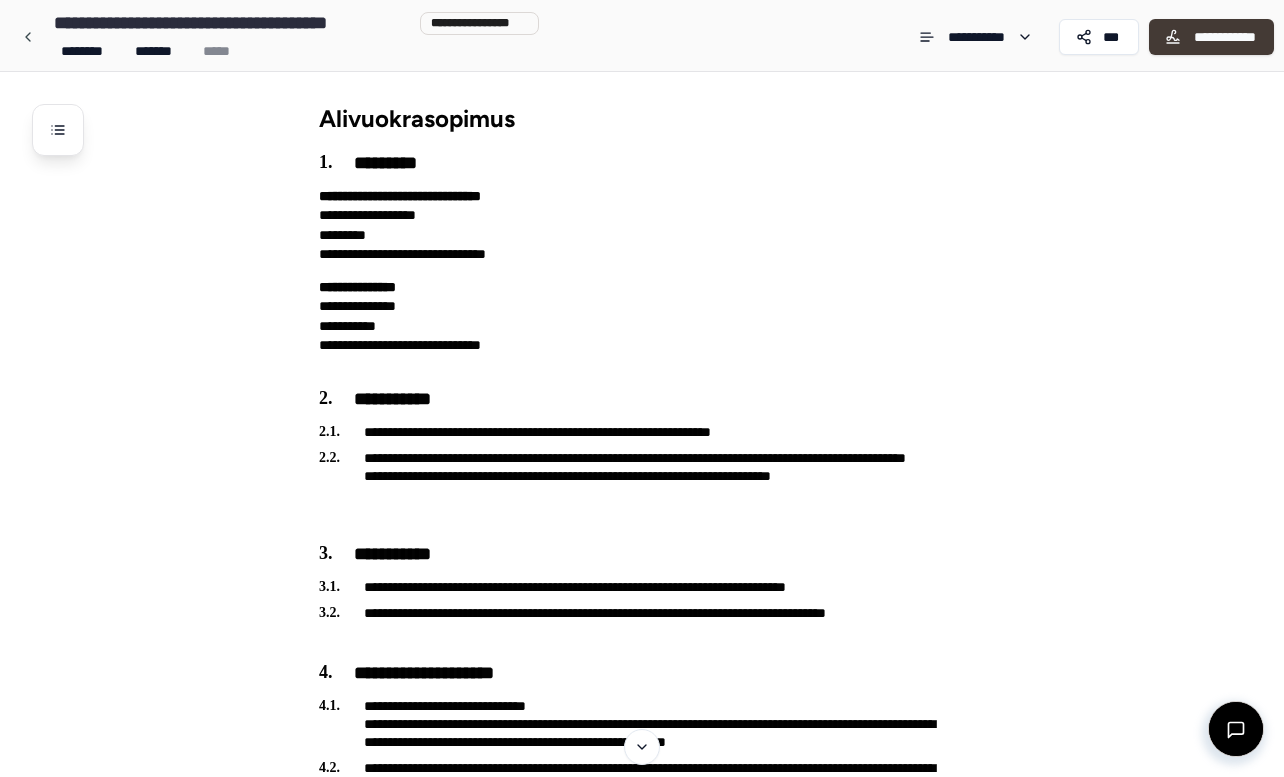 click on "**********" at bounding box center (1224, 37) 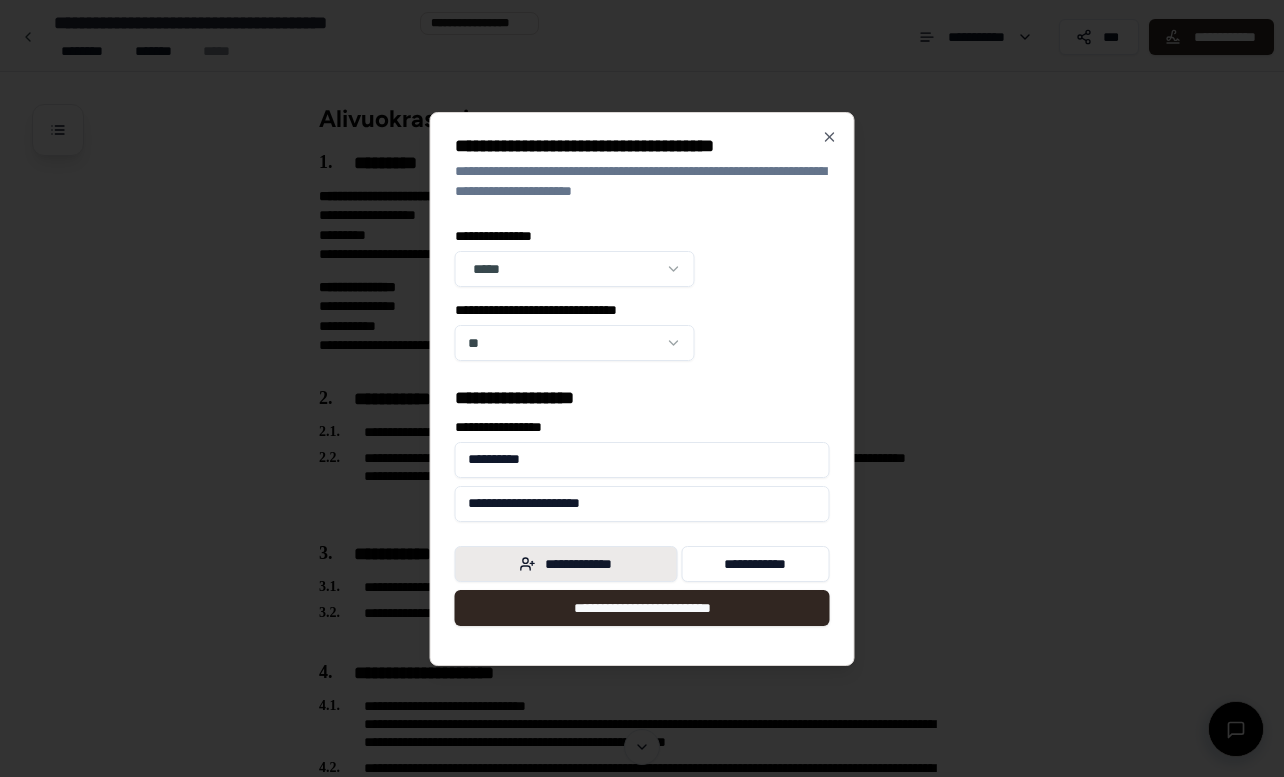 click on "**********" at bounding box center (566, 564) 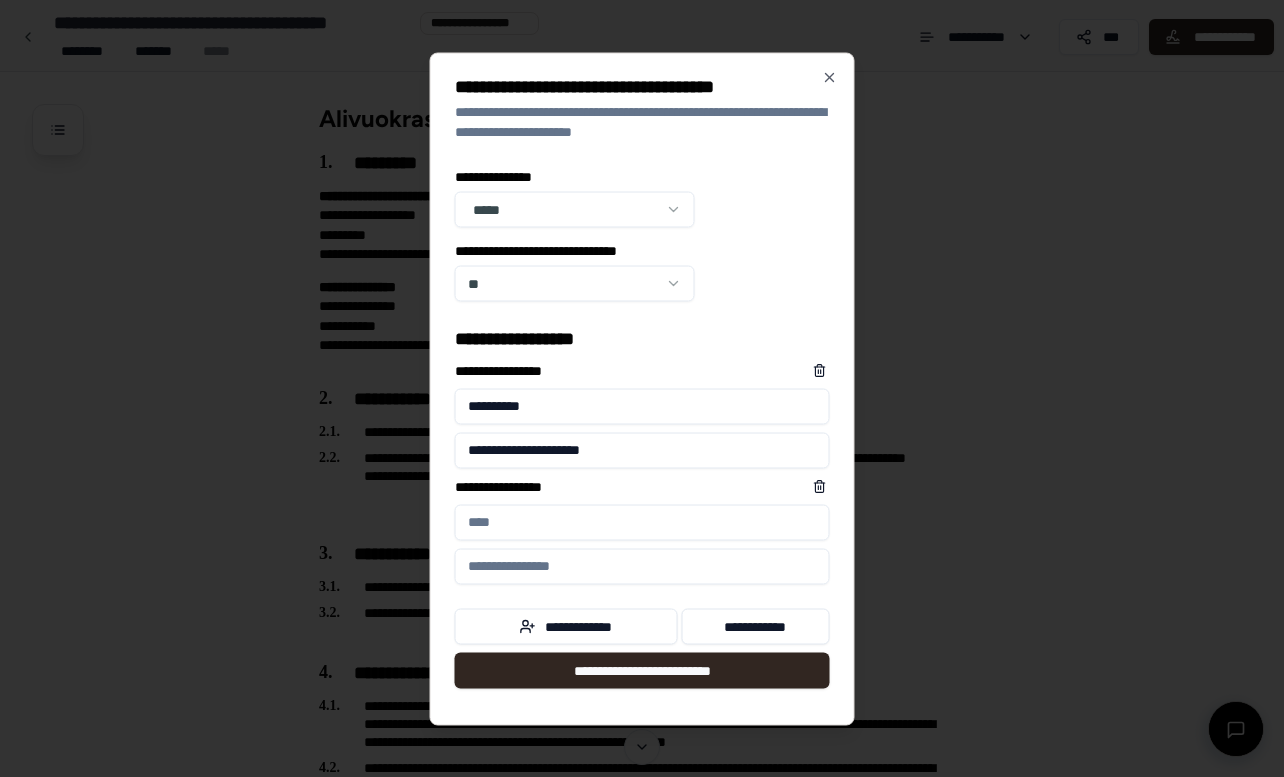 click on "**********" at bounding box center [642, 522] 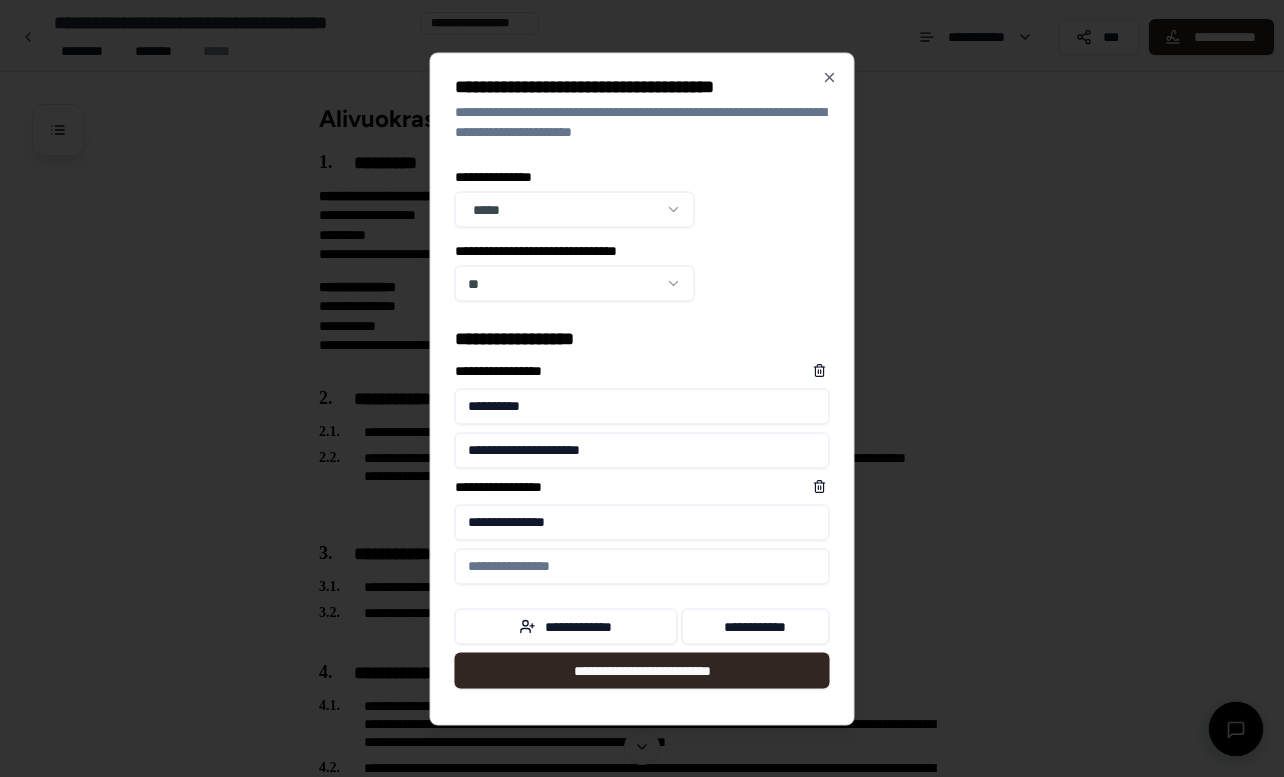 type on "**********" 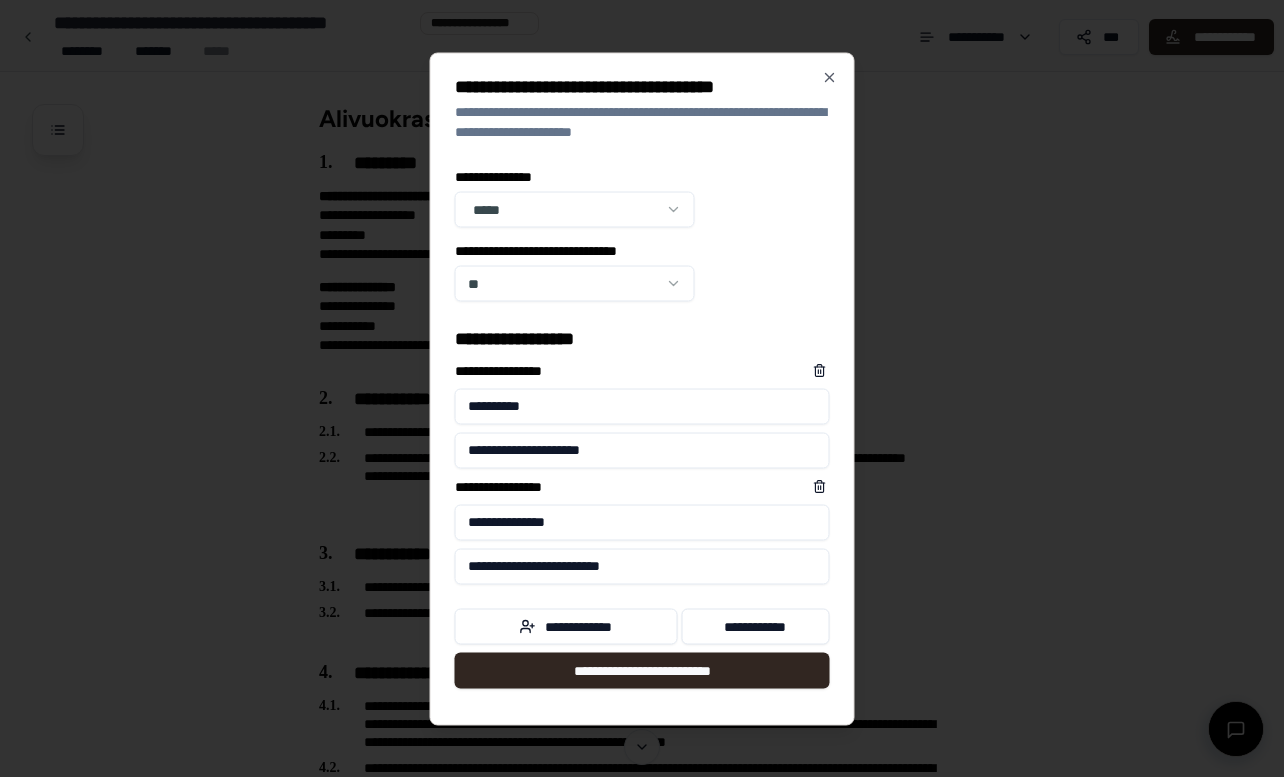 type on "**********" 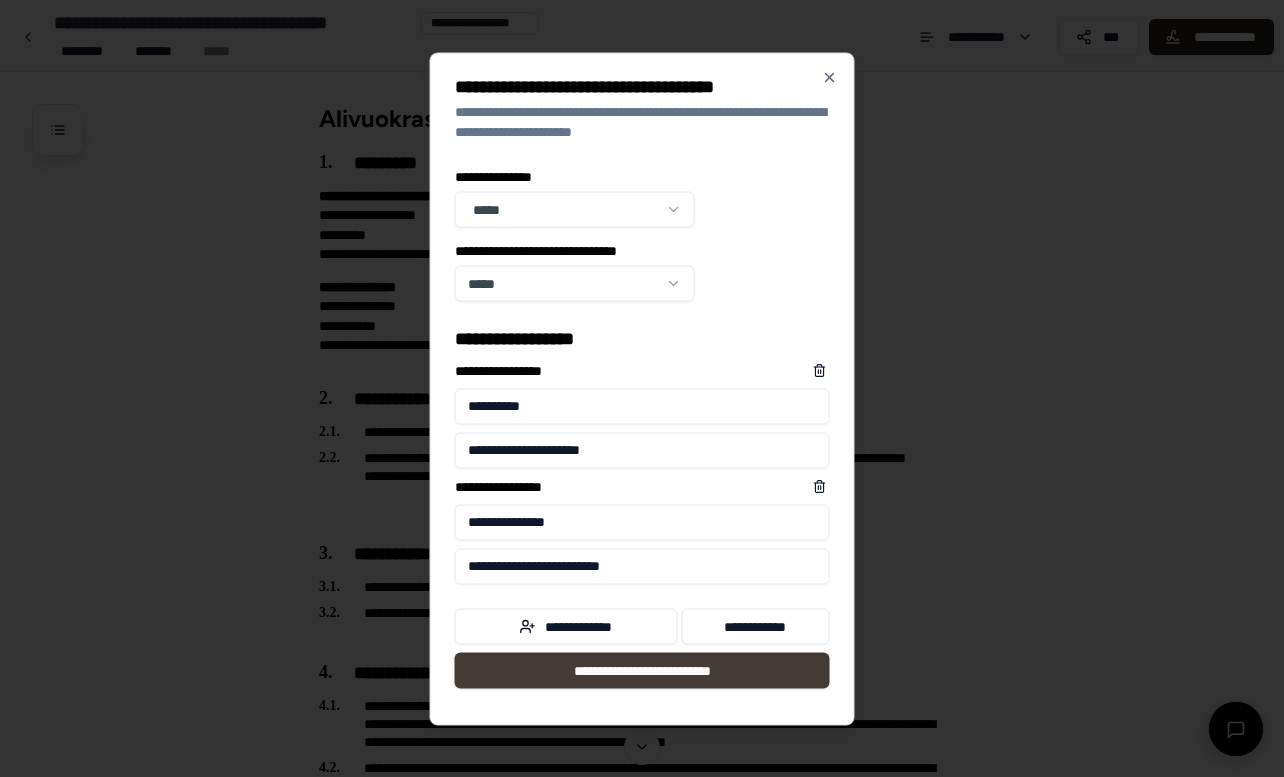 click on "**********" at bounding box center (642, 670) 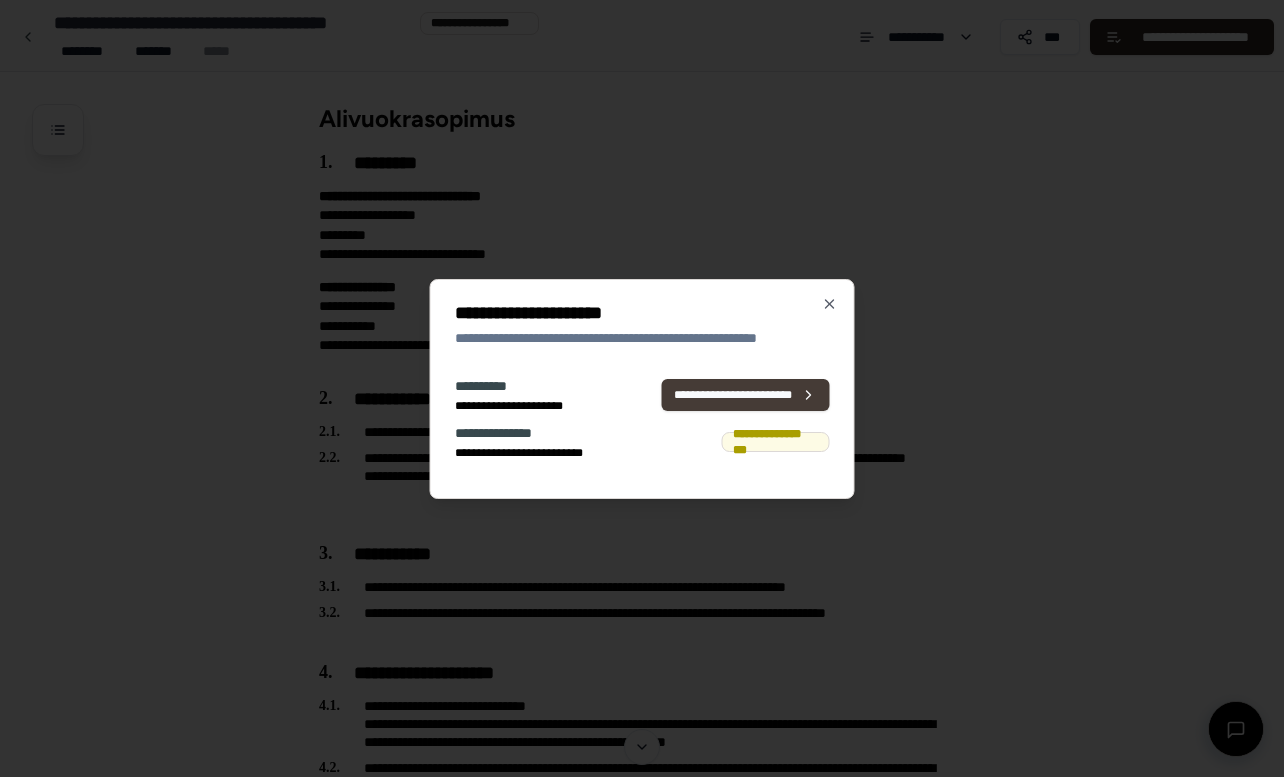 click on "**********" at bounding box center (745, 395) 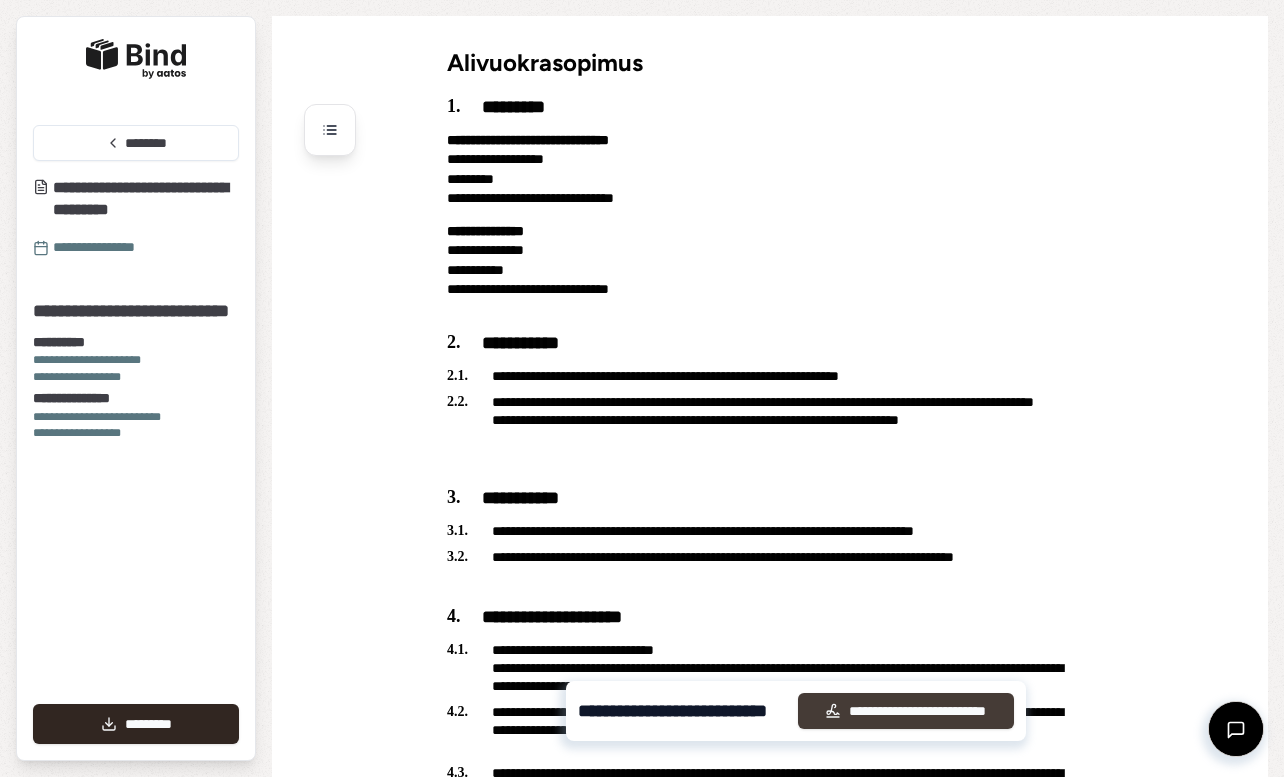 click on "**********" at bounding box center (905, 711) 